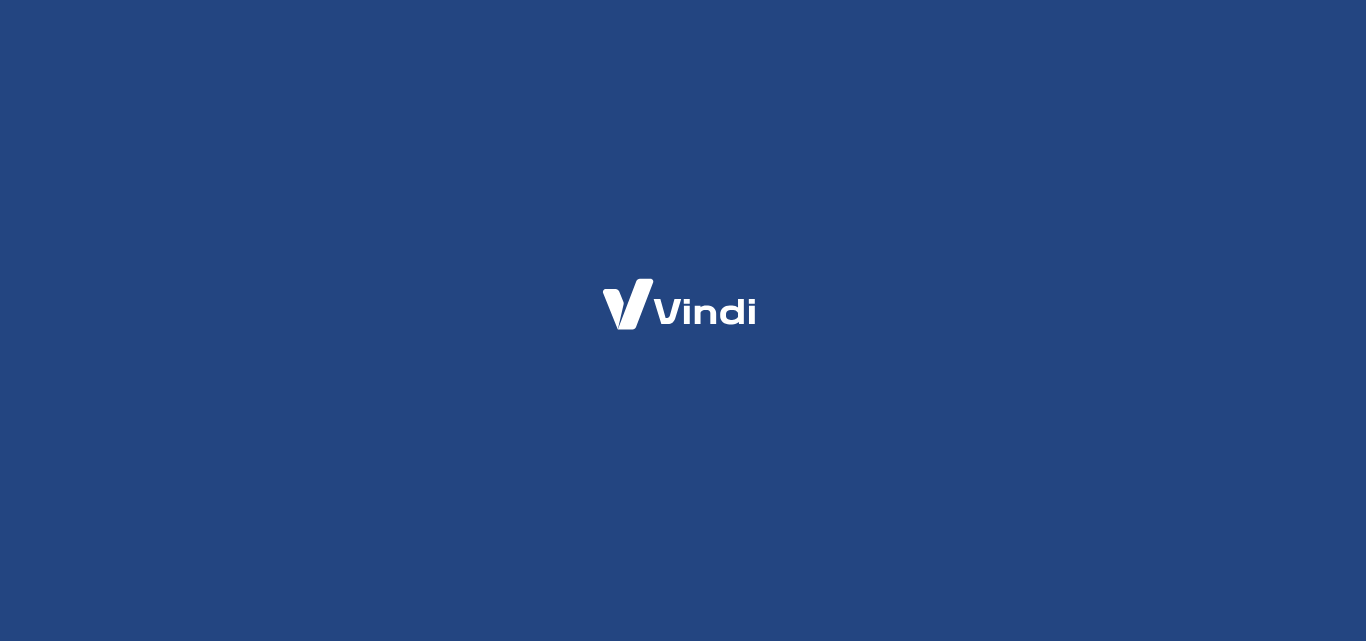 scroll, scrollTop: 0, scrollLeft: 0, axis: both 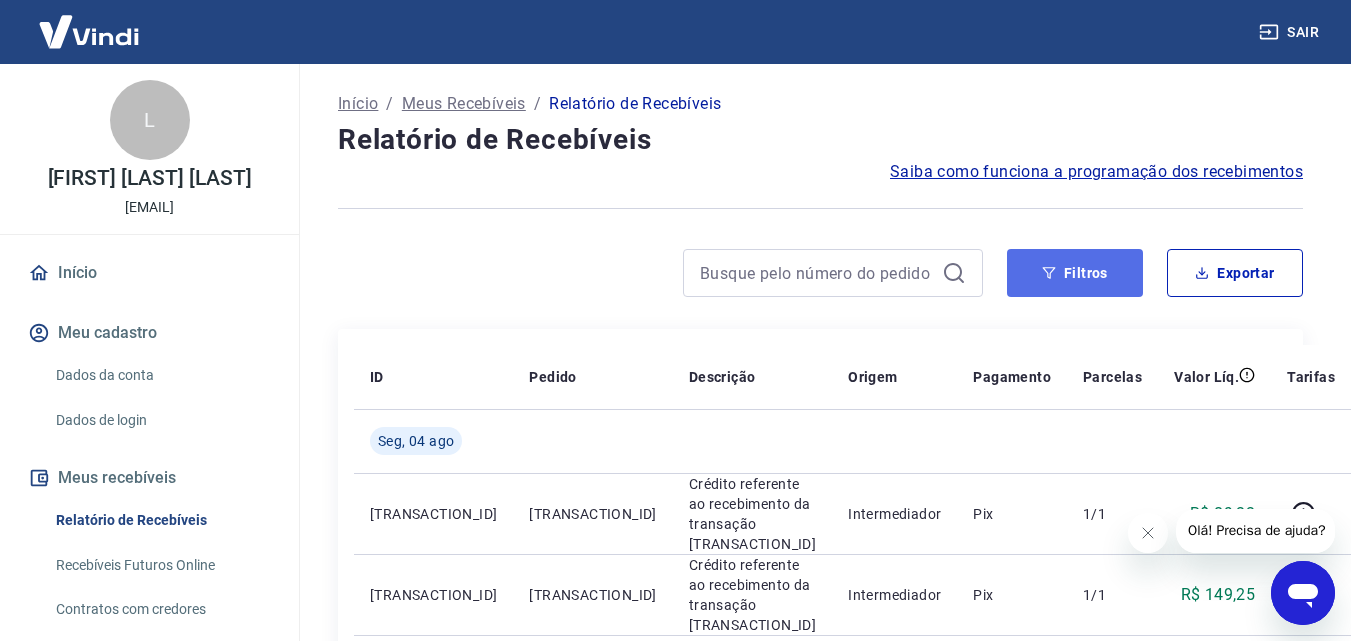 click on "Filtros" at bounding box center (1075, 273) 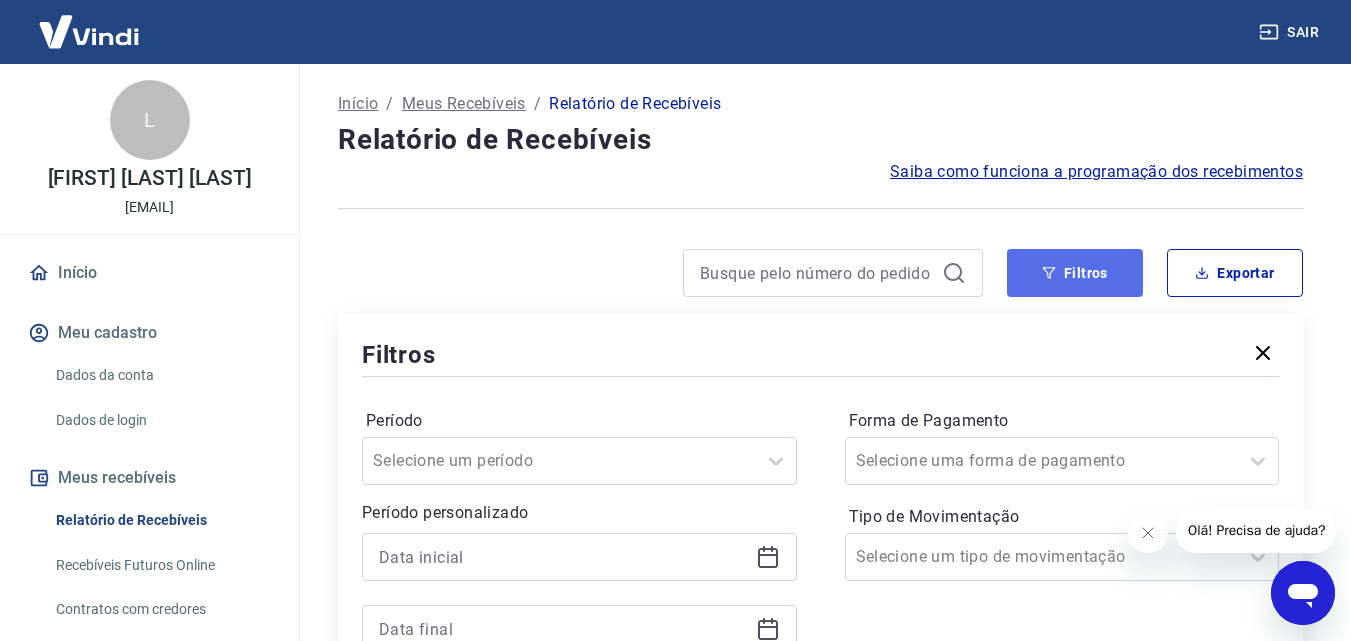 drag, startPoint x: 1069, startPoint y: 279, endPoint x: 1049, endPoint y: 263, distance: 25.612497 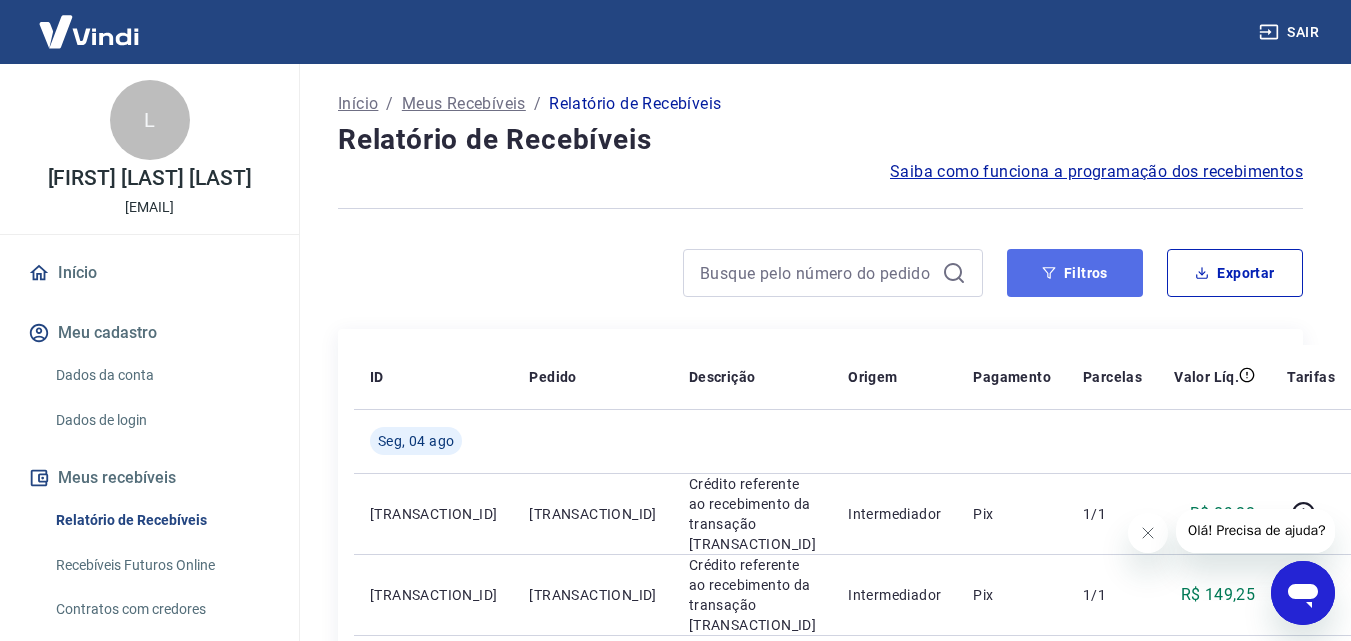 drag, startPoint x: 1049, startPoint y: 263, endPoint x: 1062, endPoint y: 313, distance: 51.662365 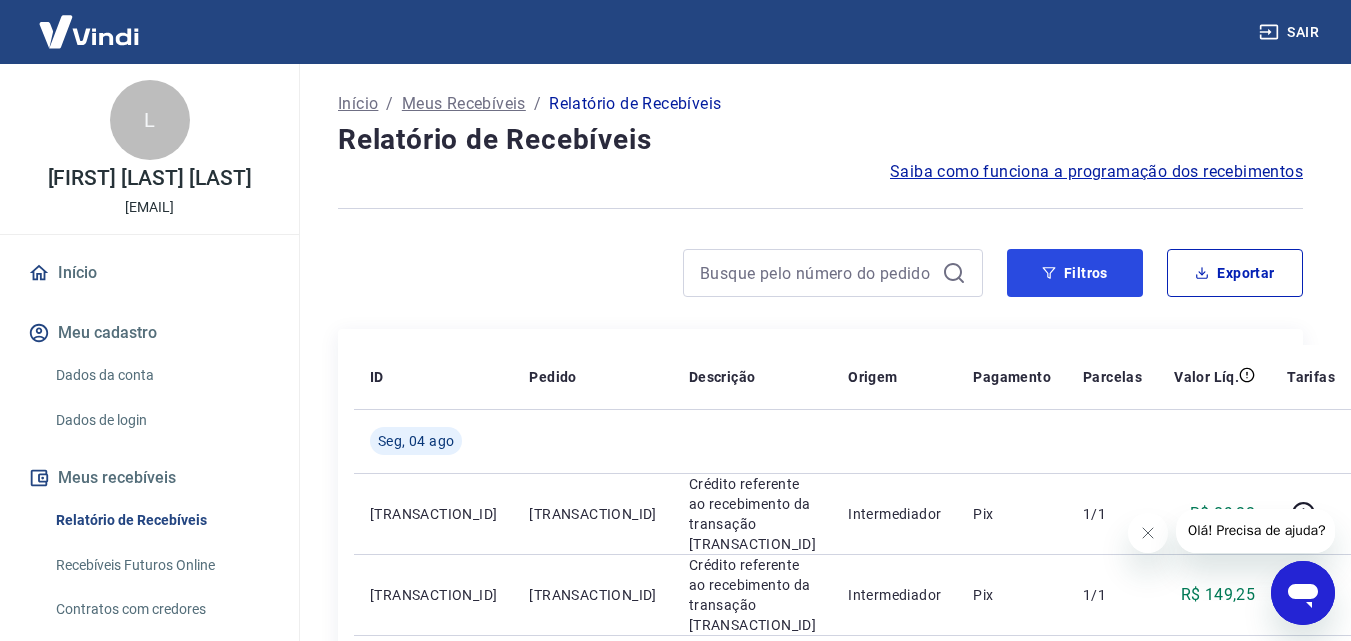 click on "Filtros" at bounding box center [1075, 273] 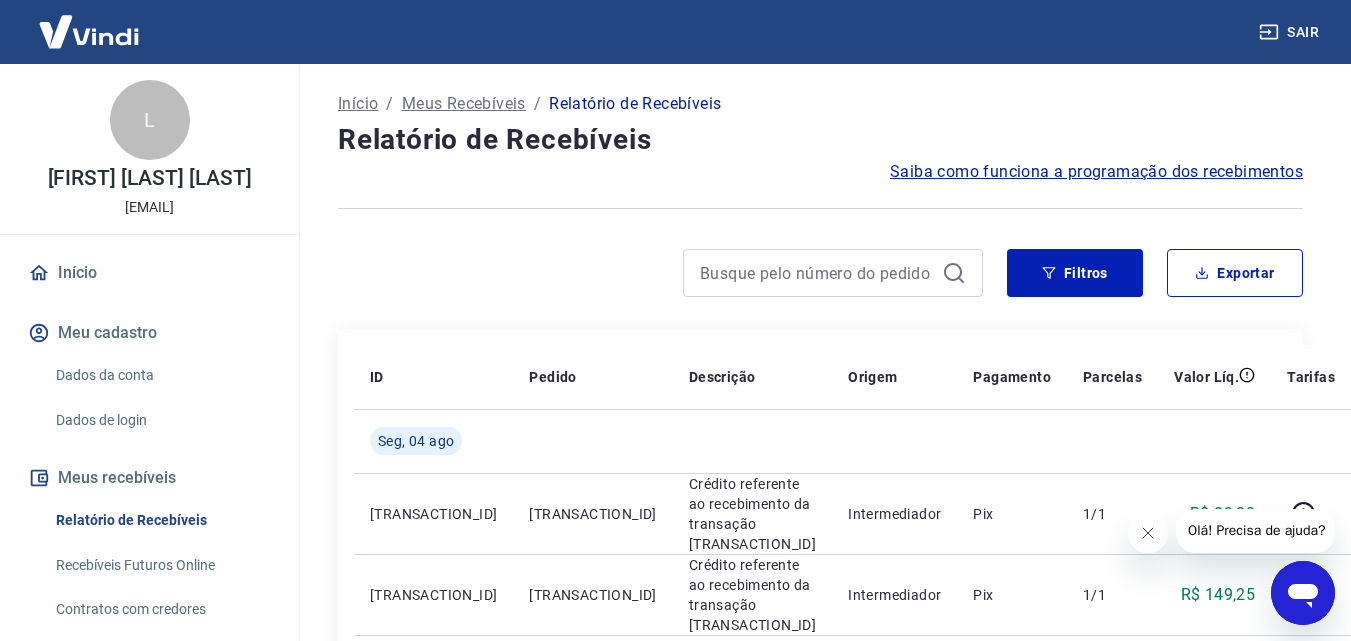 click 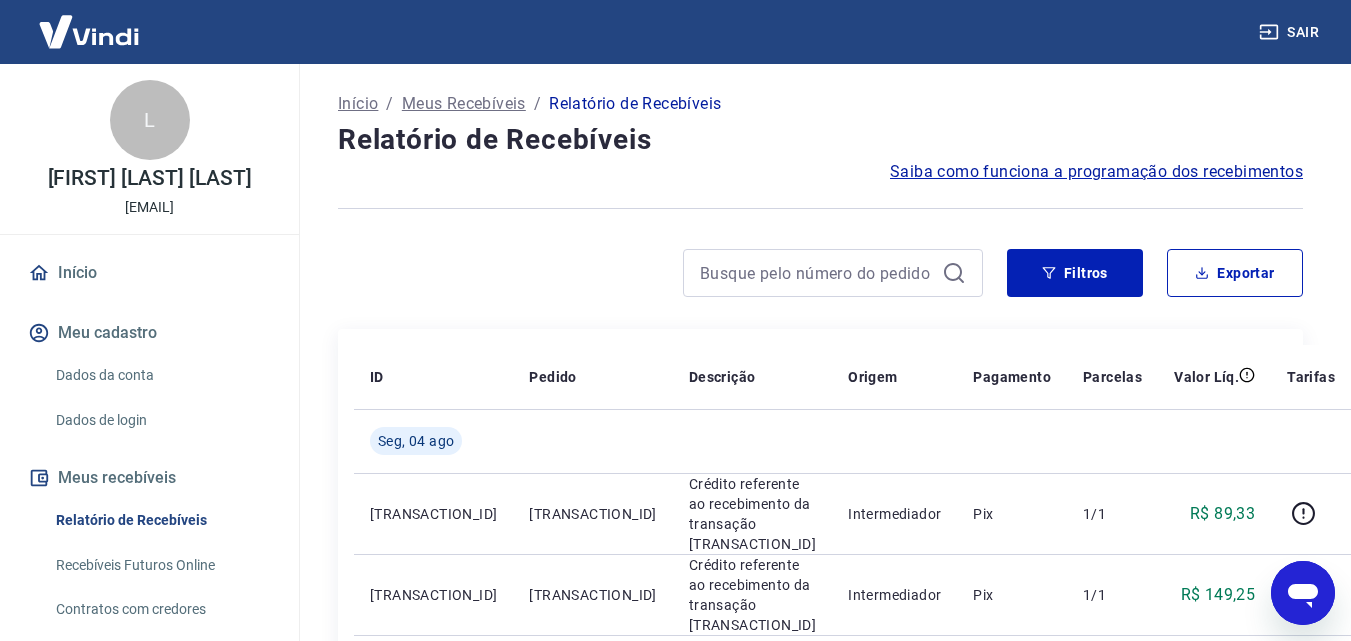 click on "Início / Meus Recebíveis / Relatório de Recebíveis Relatório de Recebíveis Saiba como funciona a programação dos recebimentos Saiba como funciona a programação dos recebimentos Filtros Exportar ID Pedido Descrição Origem Pagamento Parcelas Valor Líq. Tarifas Seg, 04 ago [TRANSACTION_ID] [TRANSACTION_ID] Crédito referente ao recebimento da transação [TRANSACTION_ID] Intermediador Pix 1/1 R$ 89,33 [TRANSACTION_ID] [TRANSACTION_ID] Crédito referente ao recebimento da transação [TRANSACTION_ID] Intermediador Pix 1/1 R$ 149,25 Dom, 03 ago [TRANSACTION_ID] [TRANSACTION_ID] Crédito referente ao recebimento da transação [TRANSACTION_ID] Intermediador Pix 1/1 R$ 141,56 [TRANSACTION_ID] [TRANSACTION_ID] Crédito referente ao recebimento da transação [TRANSACTION_ID] Intermediador Pix 1/1 R$ 141,23 [TRANSACTION_ID] [TRANSACTION_ID] Crédito referente ao recebimento da transação [TRANSACTION_ID] Intermediador Pix 1/1 R$ 178,77 [TRANSACTION_ID] [TRANSACTION_ID] Crédito referente ao recebimento da transação [TRANSACTION_ID] Intermediador Pix 1/1 R$ 140,80 [TRANSACTION_ID] [TRANSACTION_ID] Crédito referente ao recebimento da transação [TRANSACTION_ID] Pix -" at bounding box center (820, 1311) 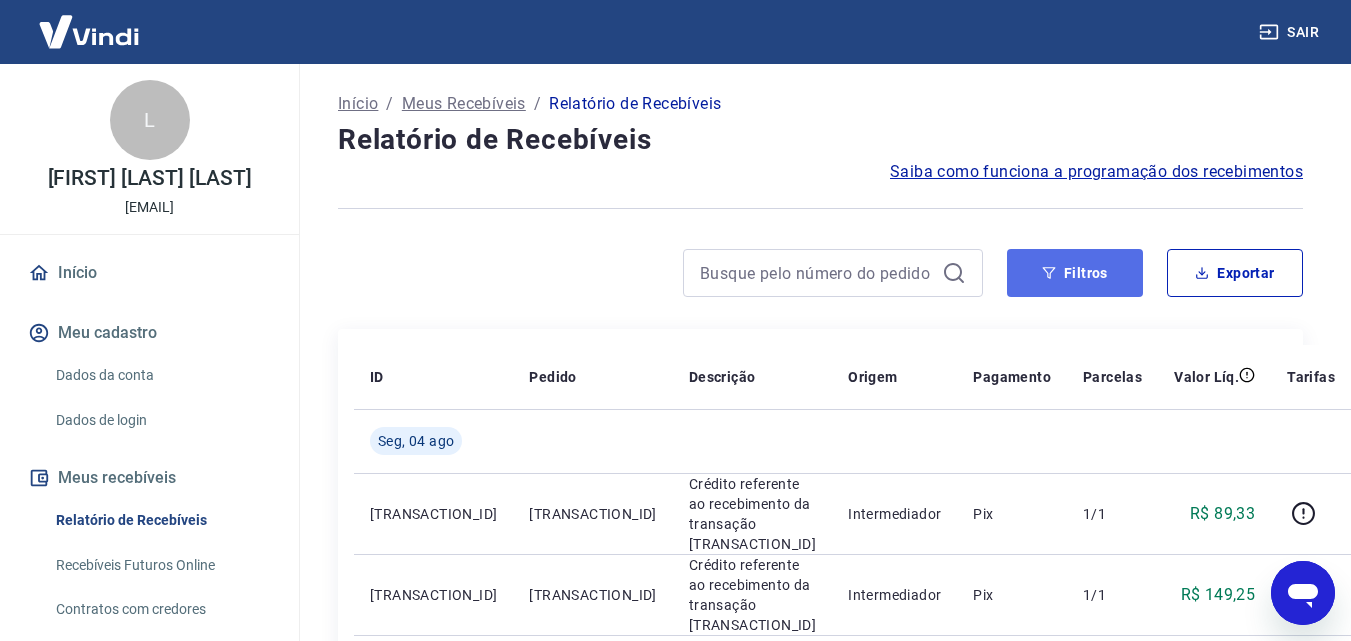 drag, startPoint x: 1083, startPoint y: 268, endPoint x: 1076, endPoint y: 276, distance: 10.630146 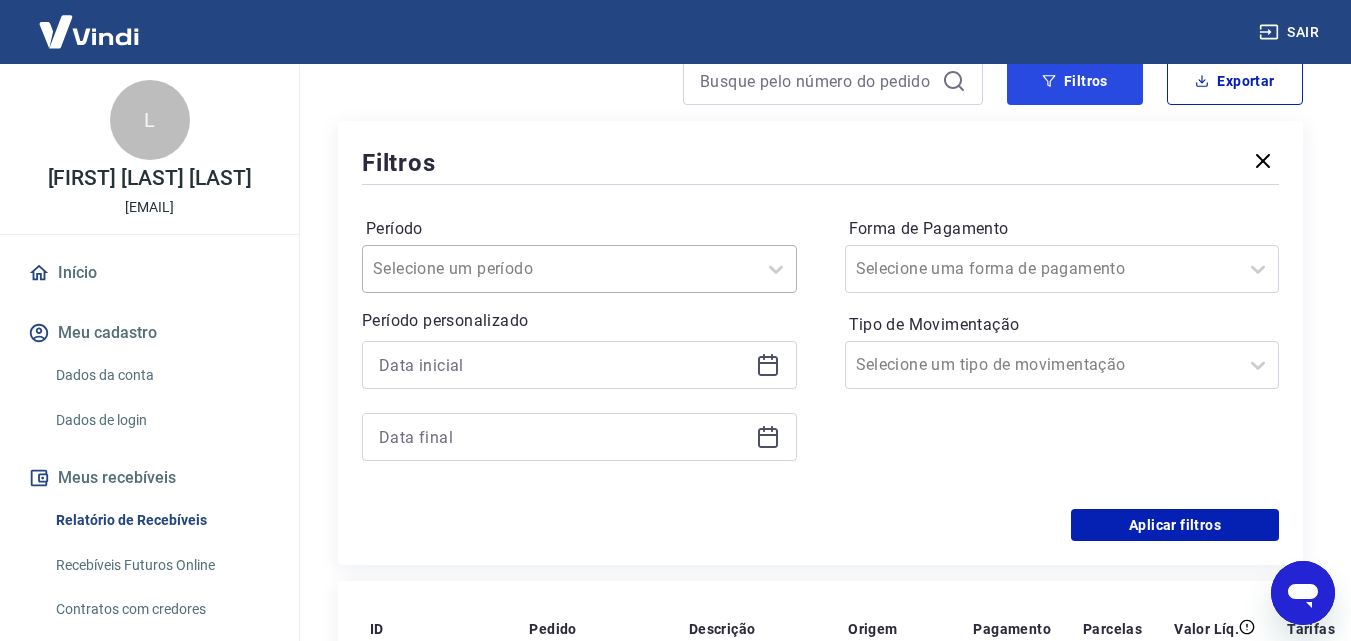 scroll, scrollTop: 200, scrollLeft: 0, axis: vertical 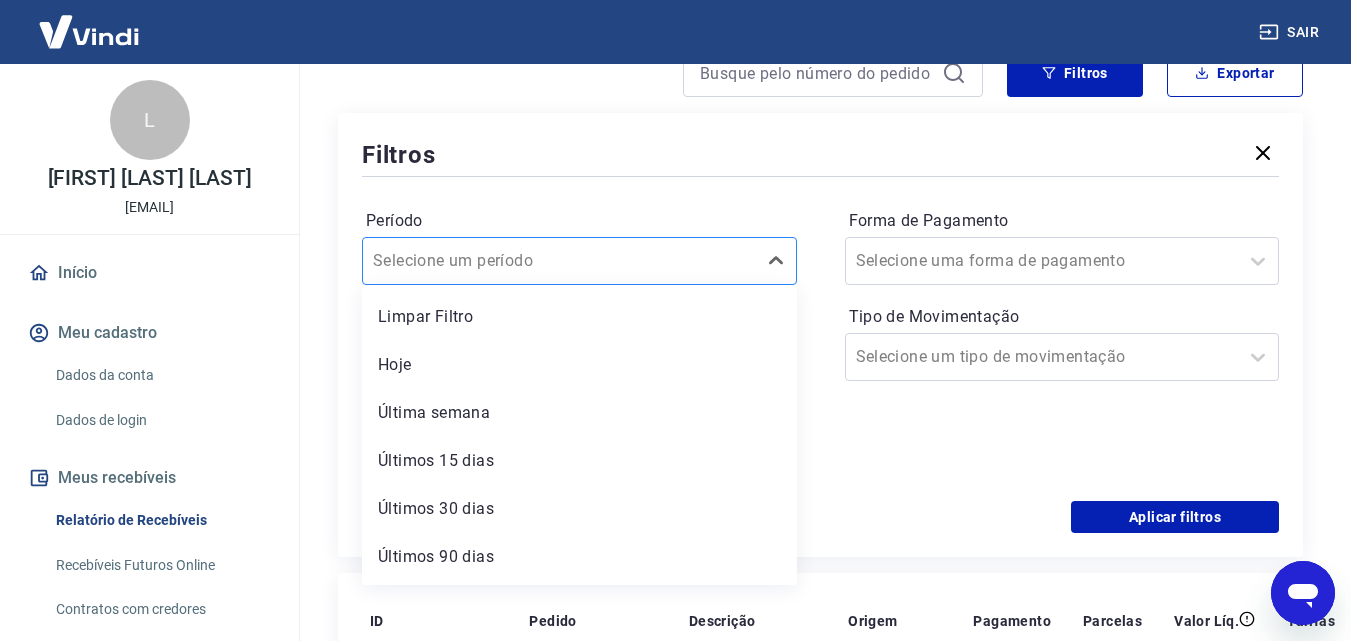 click at bounding box center [559, 261] 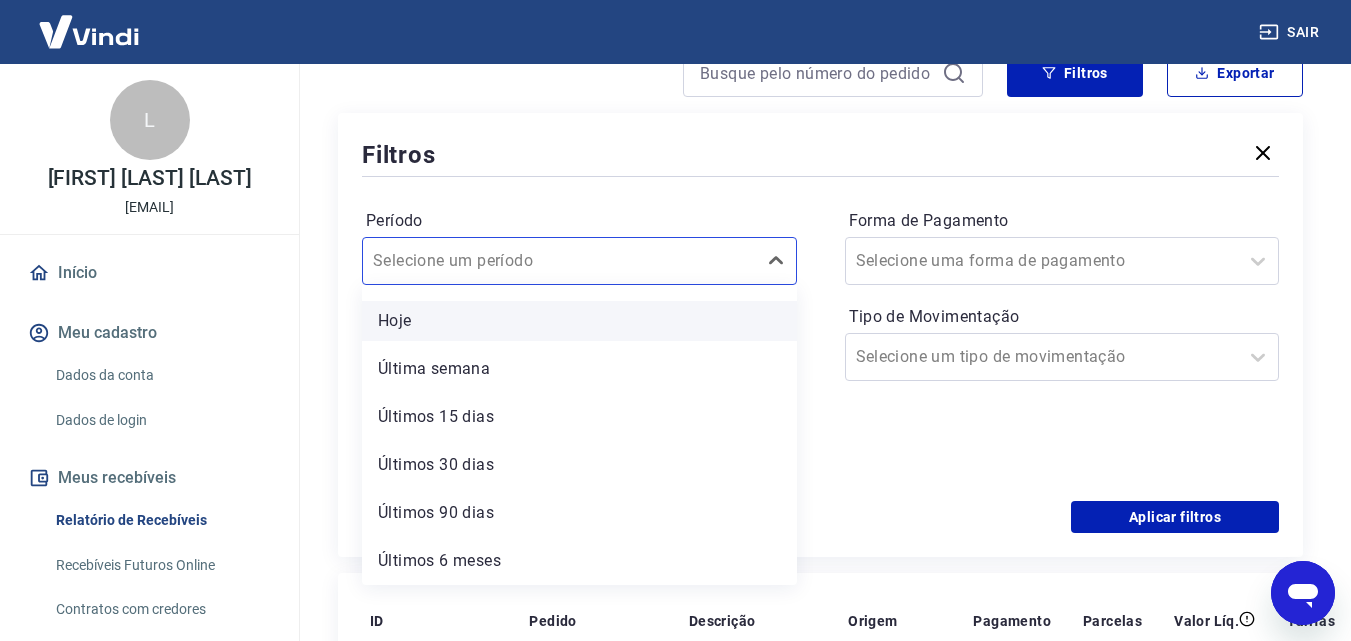 scroll, scrollTop: 0, scrollLeft: 0, axis: both 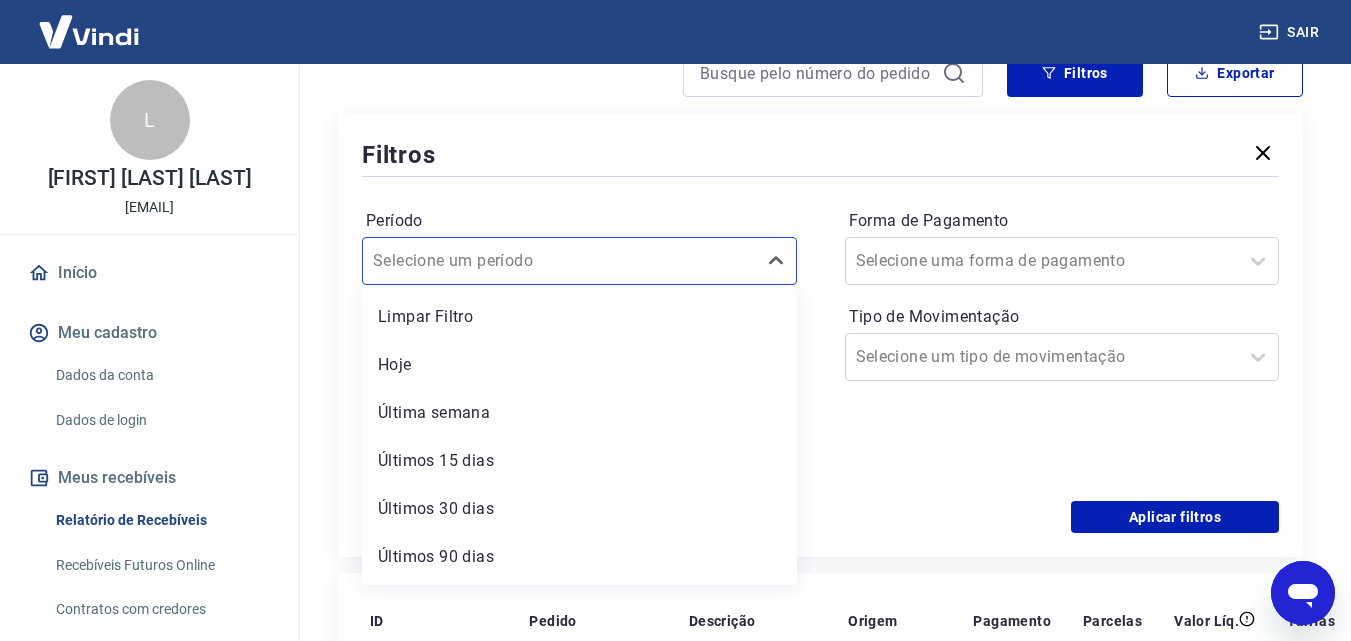 click on "Filtros" at bounding box center [820, 154] 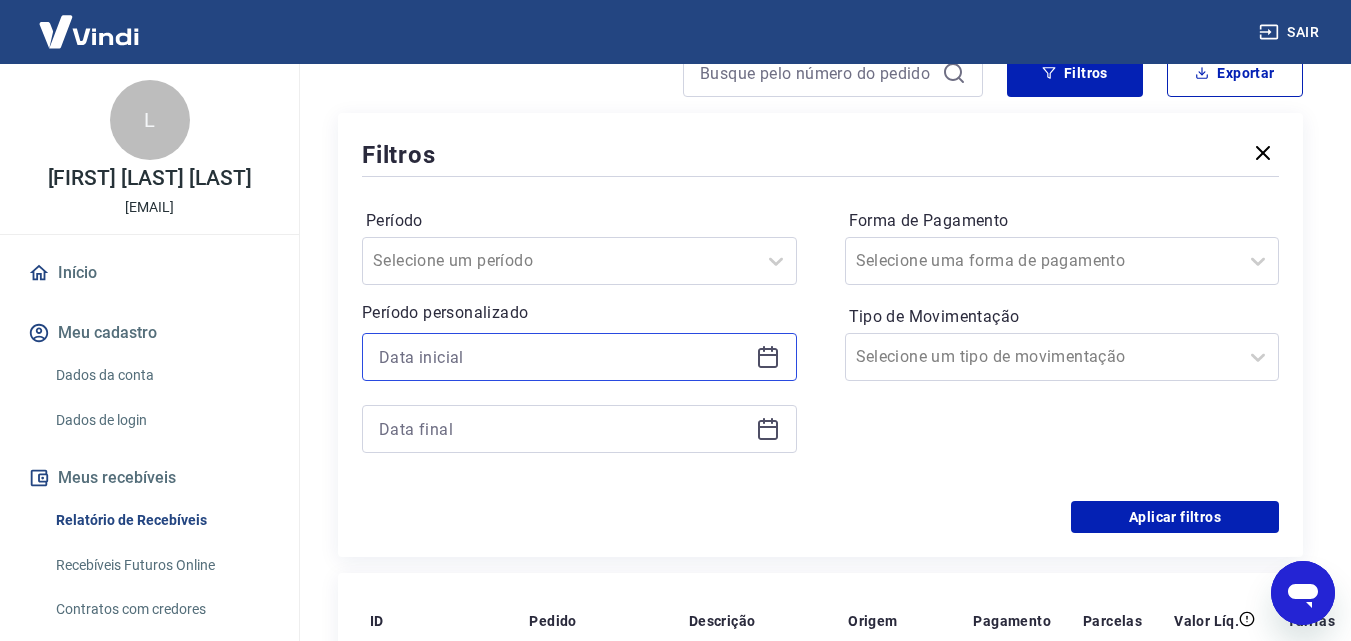 click at bounding box center (563, 357) 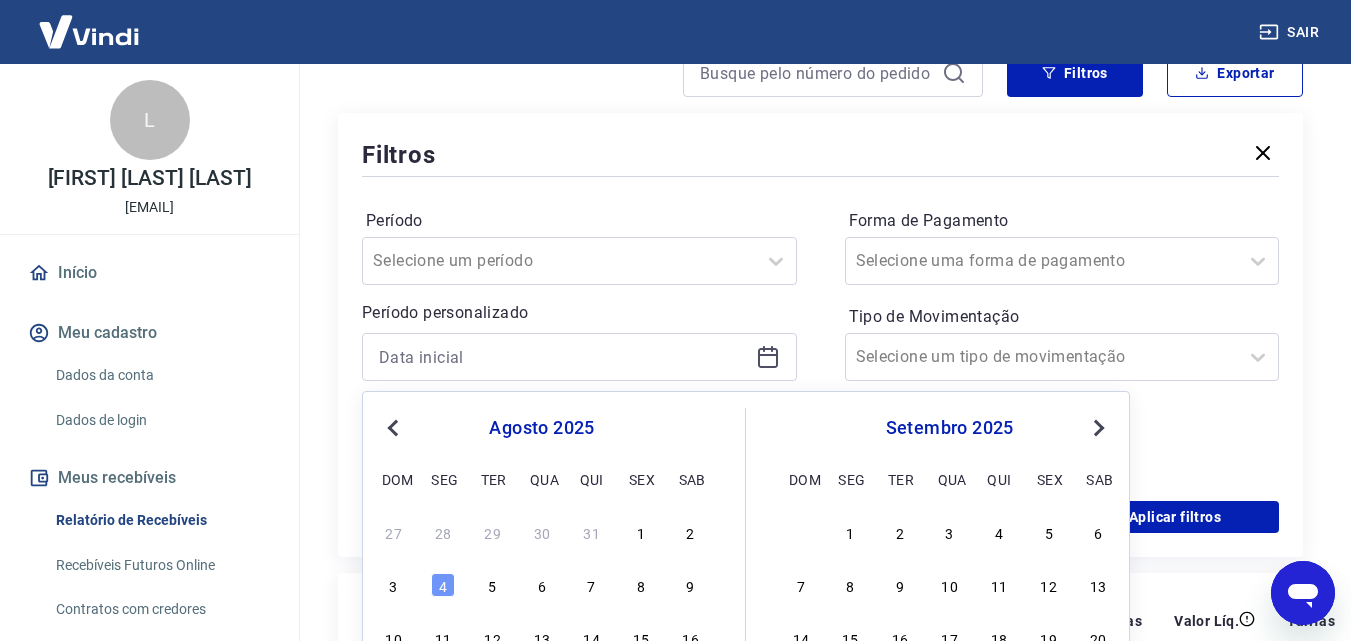 click on "Previous Month" at bounding box center (393, 428) 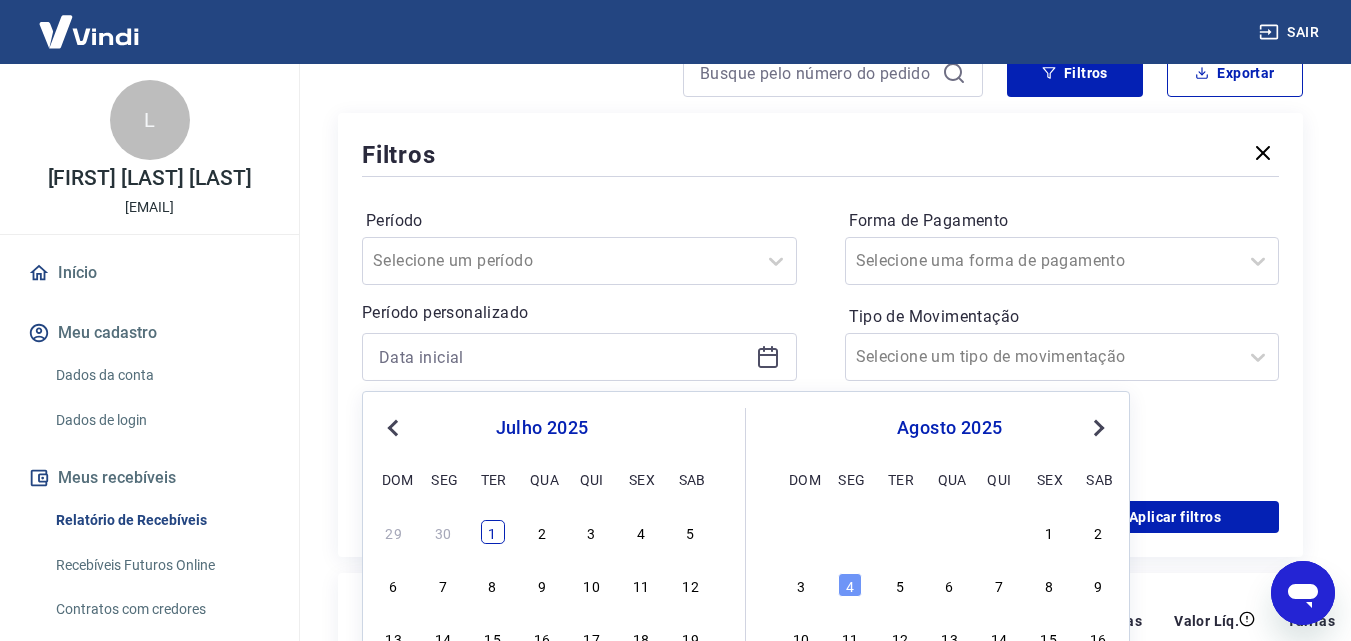 click on "1" at bounding box center [493, 532] 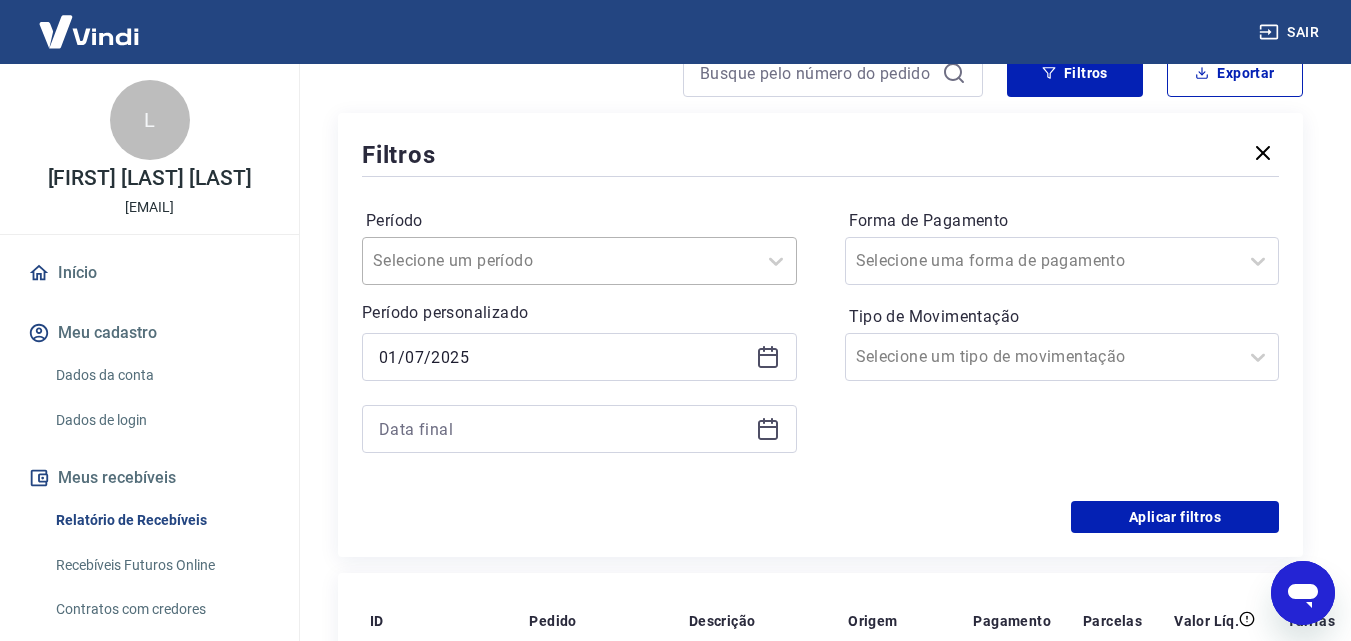 type on "01/07/2025" 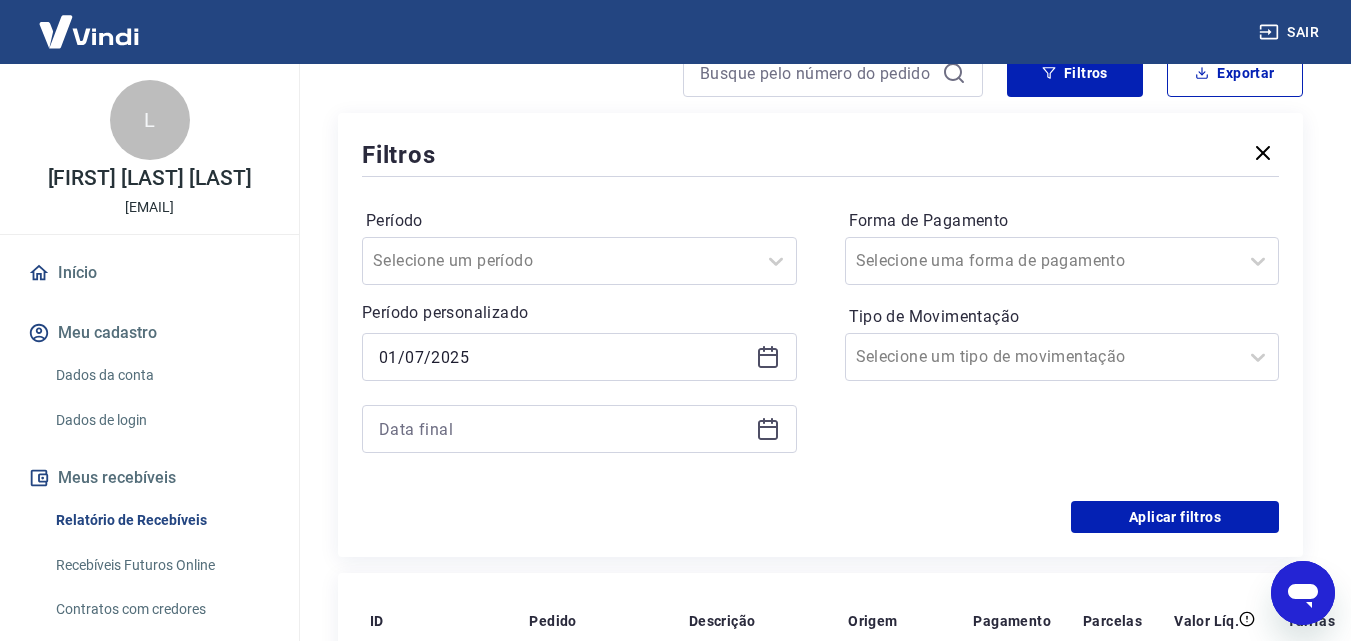 scroll, scrollTop: 400, scrollLeft: 0, axis: vertical 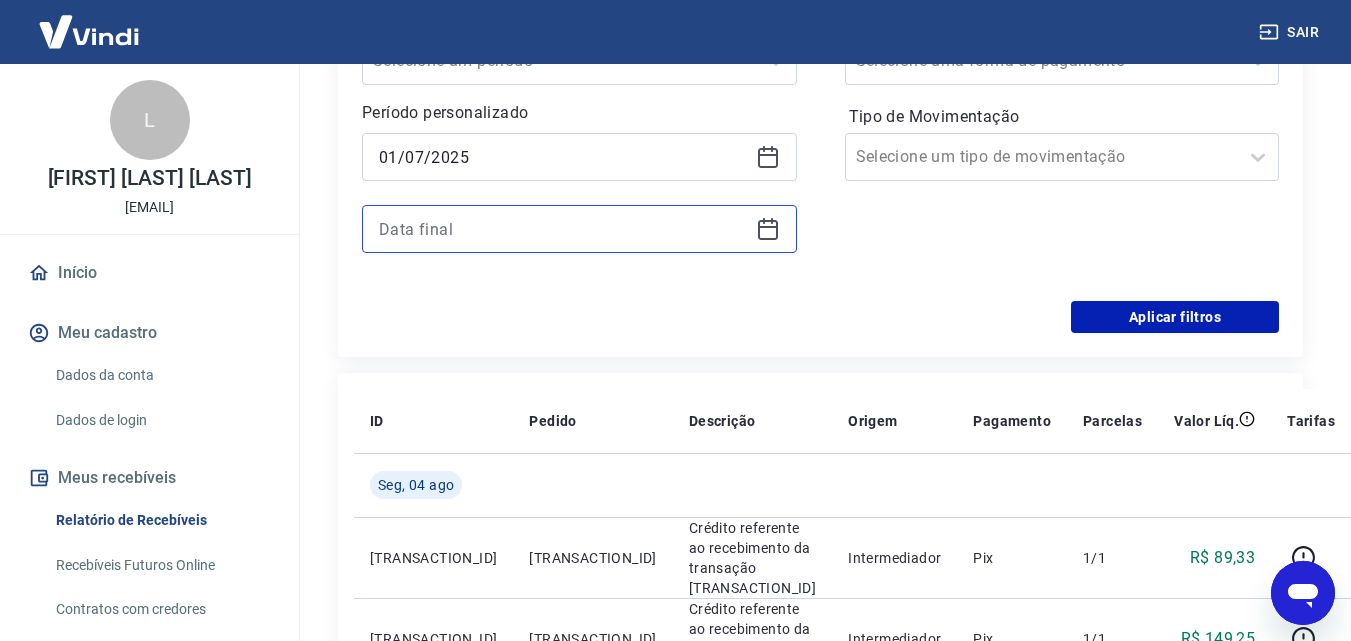 click at bounding box center [563, 229] 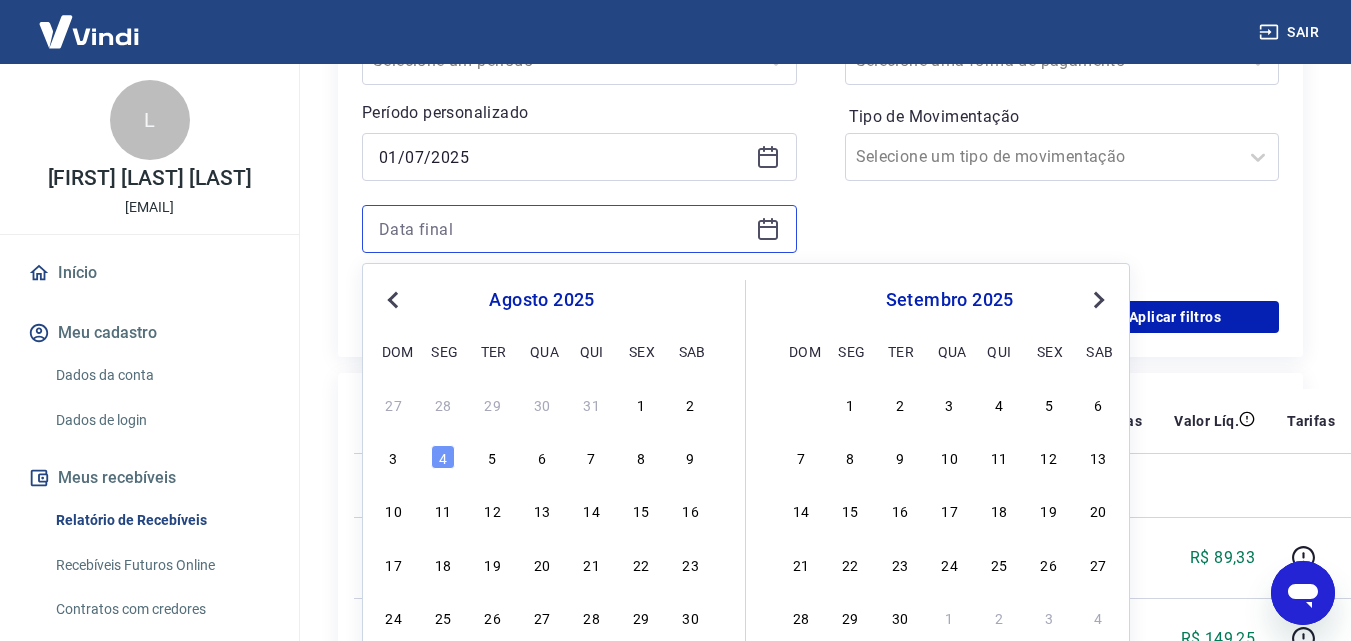 scroll, scrollTop: 600, scrollLeft: 0, axis: vertical 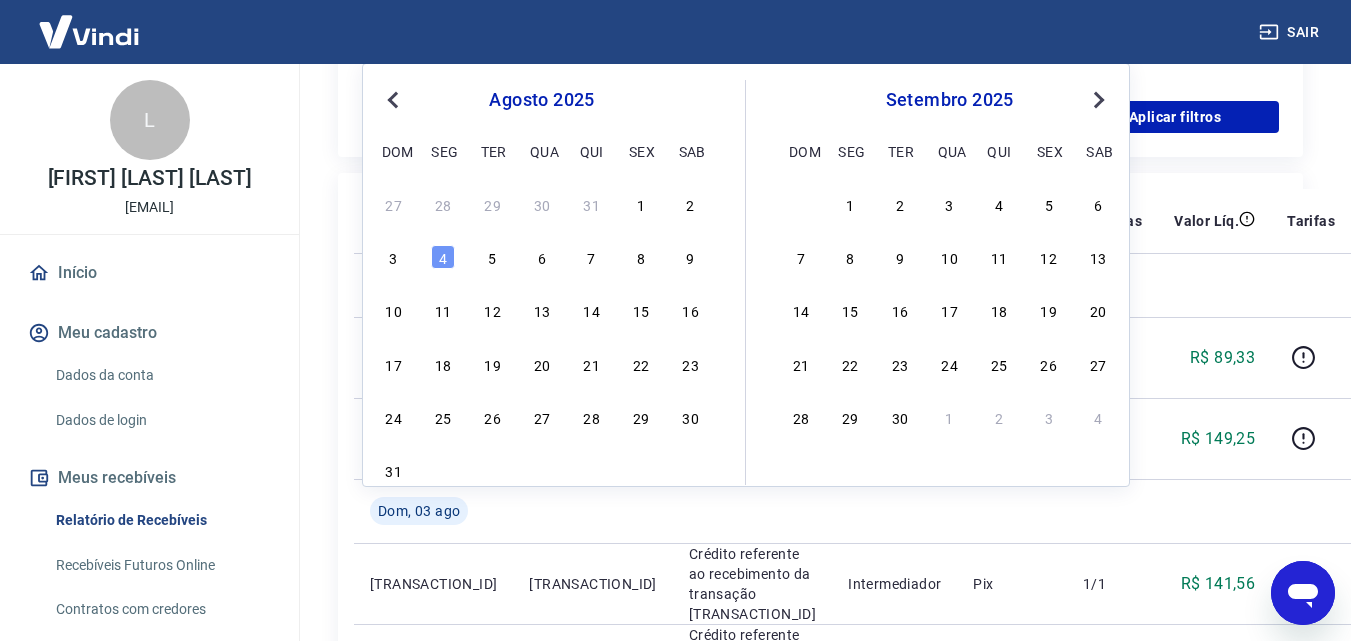 click on "Previous Month" at bounding box center [395, 99] 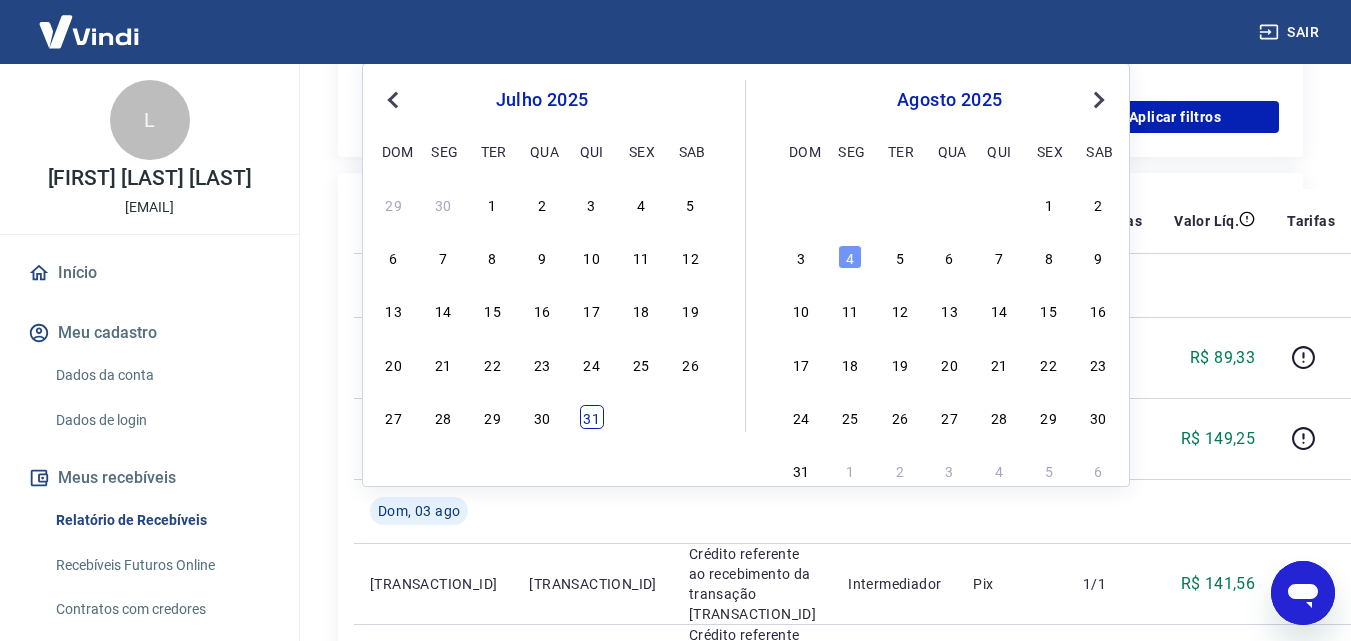 click on "31" at bounding box center (592, 417) 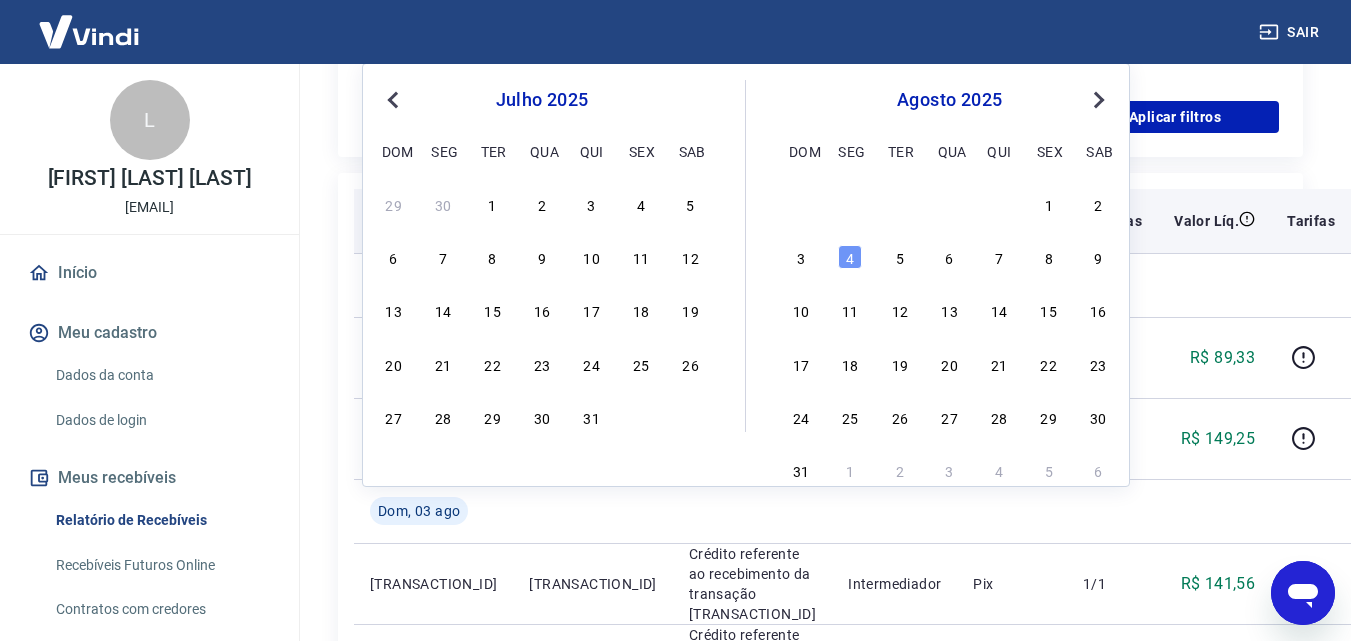 type on "31/07/2025" 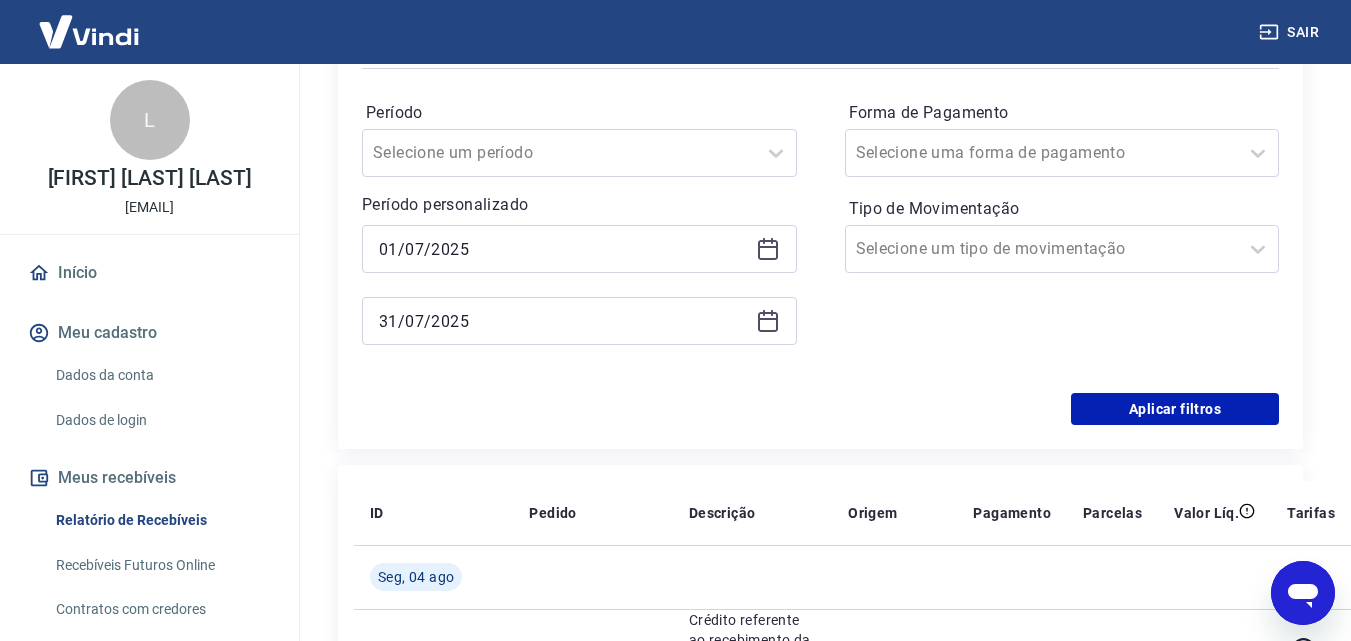 scroll, scrollTop: 300, scrollLeft: 0, axis: vertical 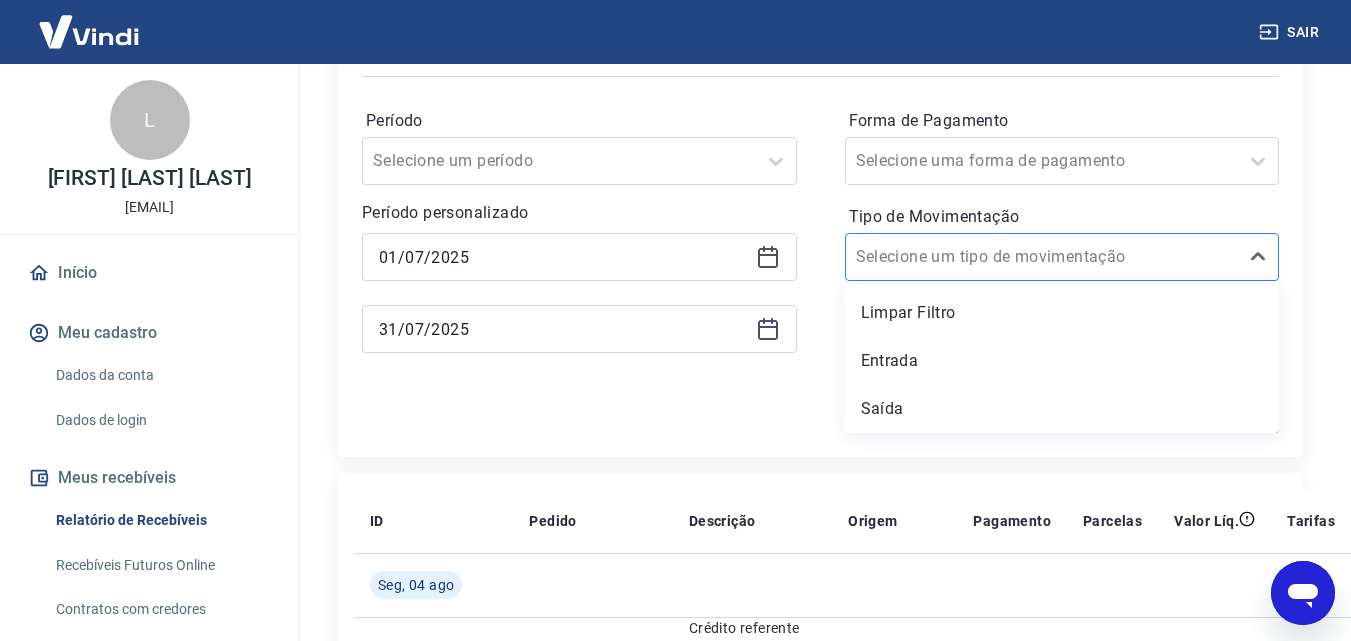 click at bounding box center [1042, 257] 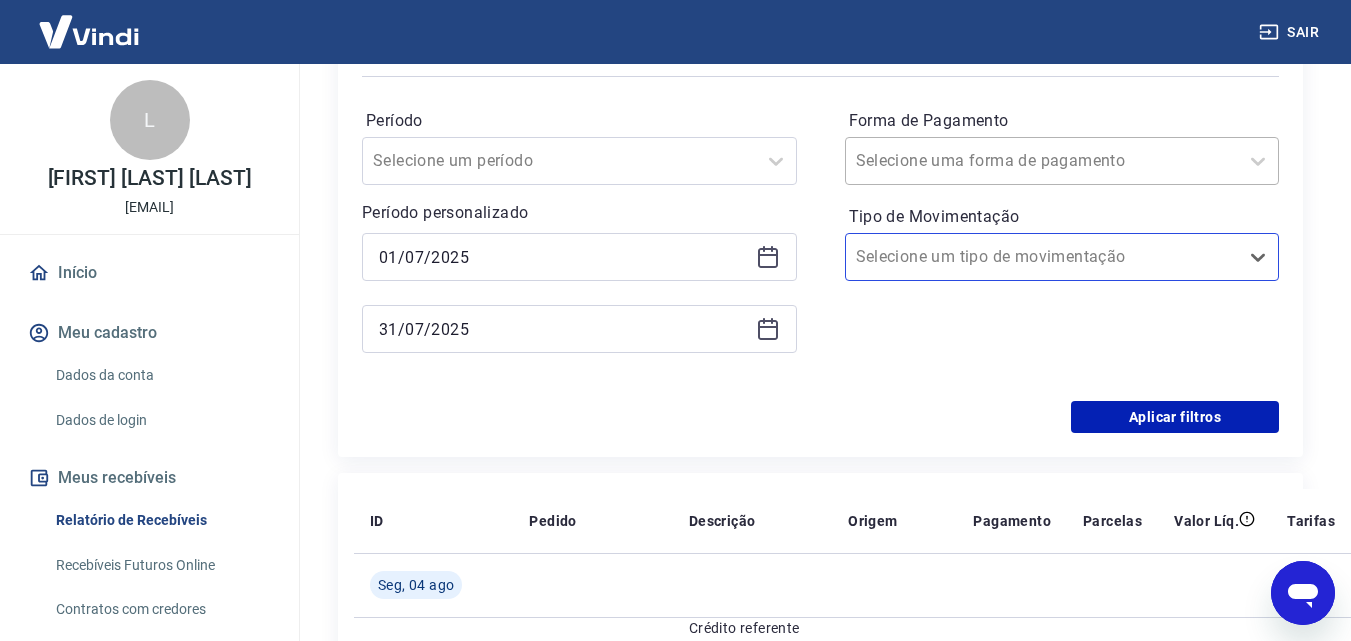 click on "Selecione uma forma de pagamento" at bounding box center (1062, 161) 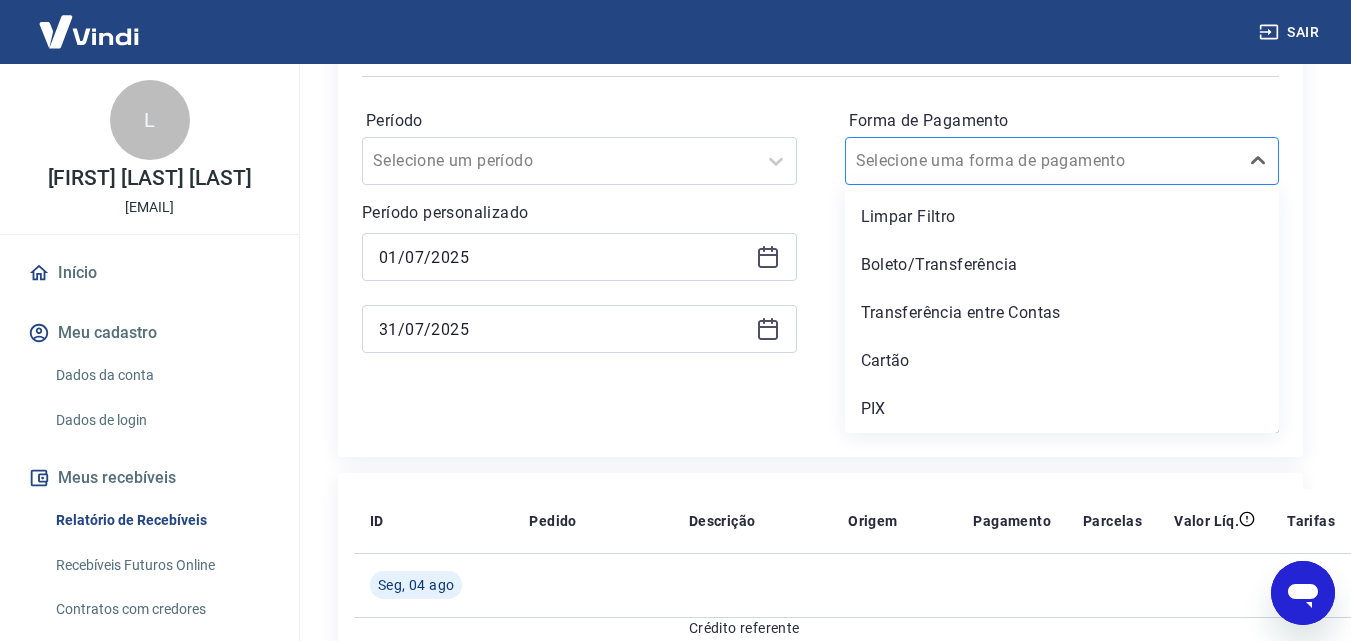 click at bounding box center (1042, 161) 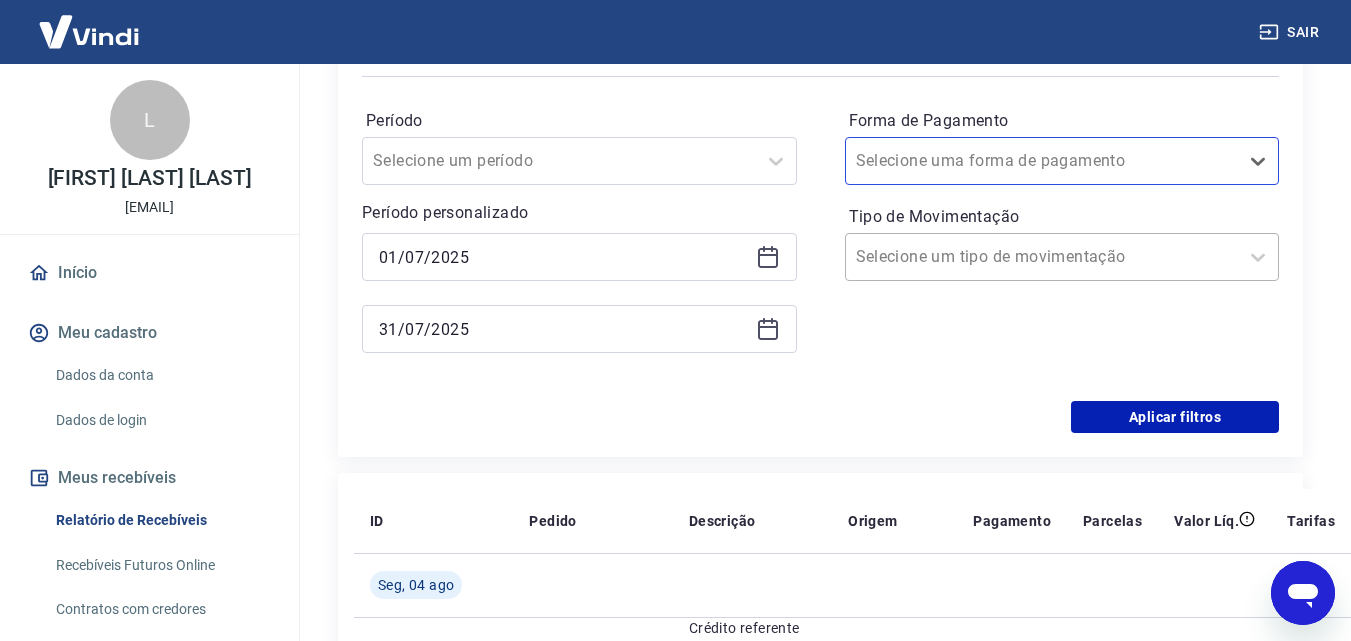click on "Selecione um tipo de movimentação" at bounding box center [1042, 257] 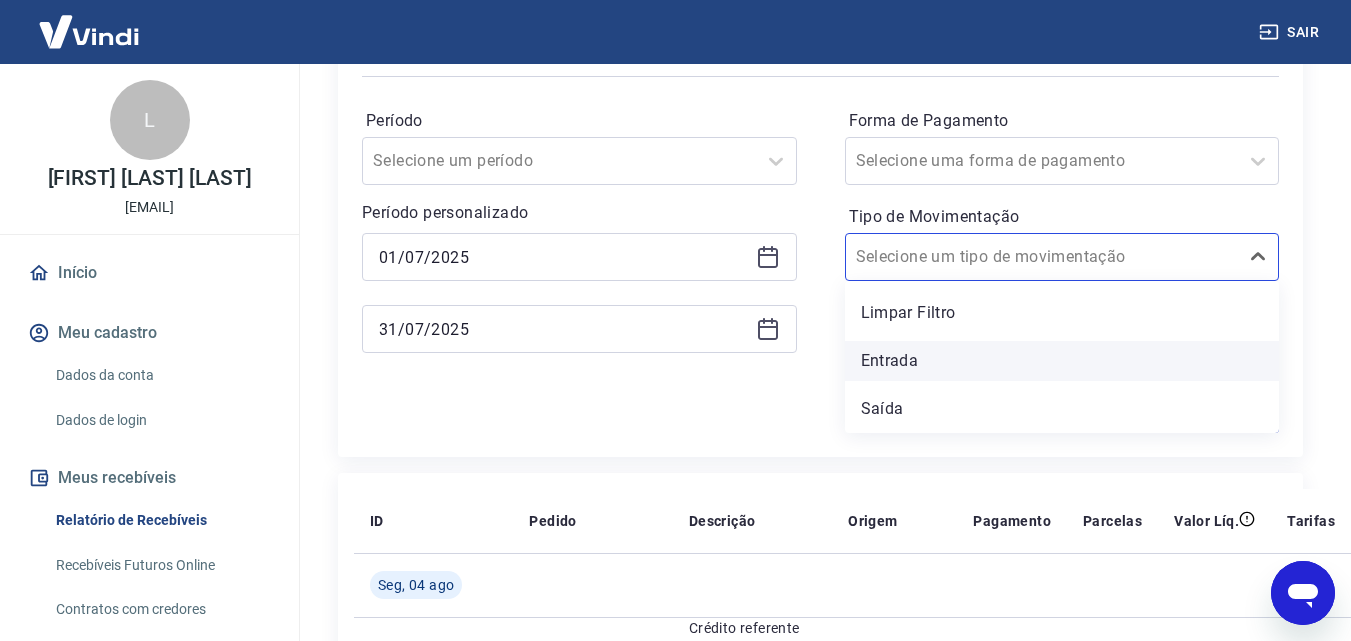 click on "Entrada" at bounding box center (1062, 361) 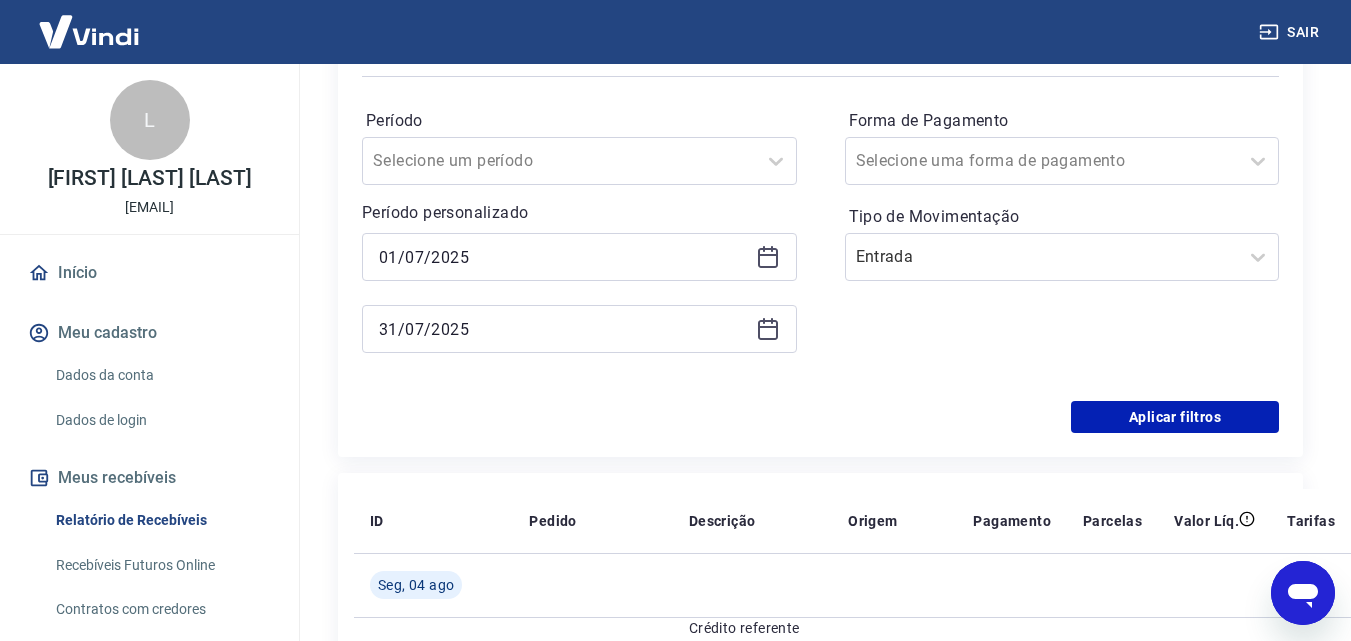 click on "Período Selecione um período Período personalizado Selected date: terça-feira, 1 de julho de 2025 01/07/2025 Selected date: quinta-feira, 31 de julho de 2025 31/07/2025 Forma de Pagamento Selecione uma forma de pagamento Tipo de Movimentação Entrada" at bounding box center [820, 241] 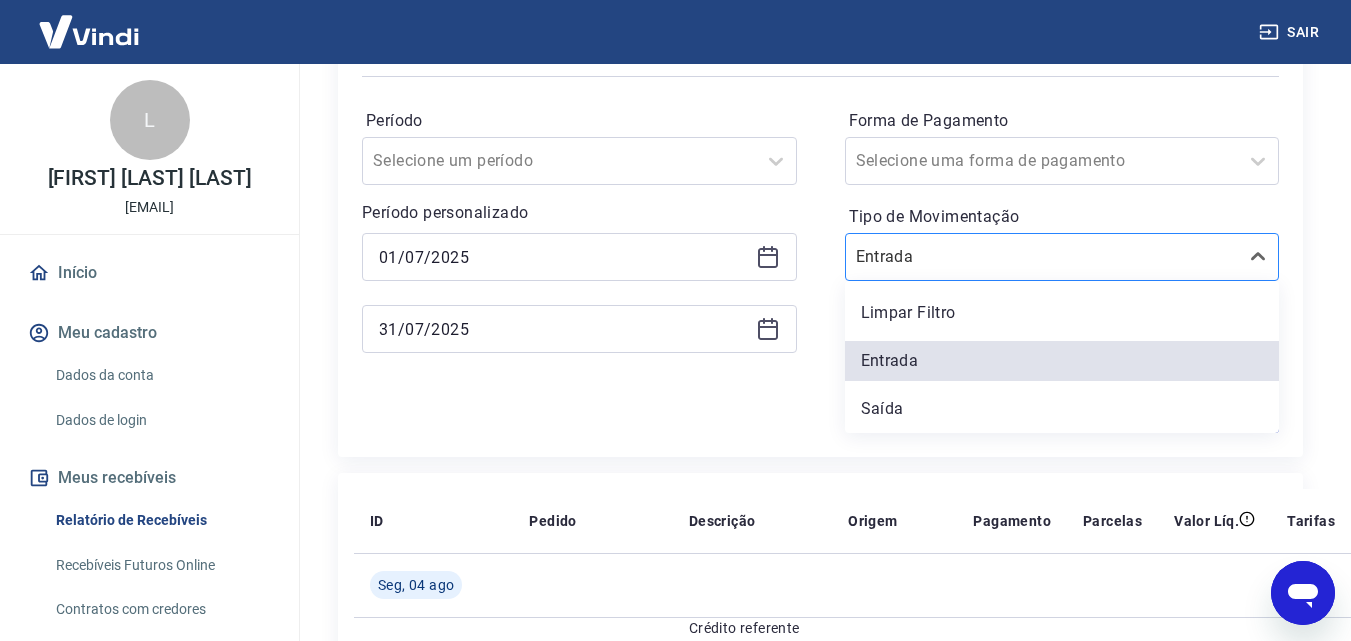 click on "Tipo de Movimentação" at bounding box center (957, 257) 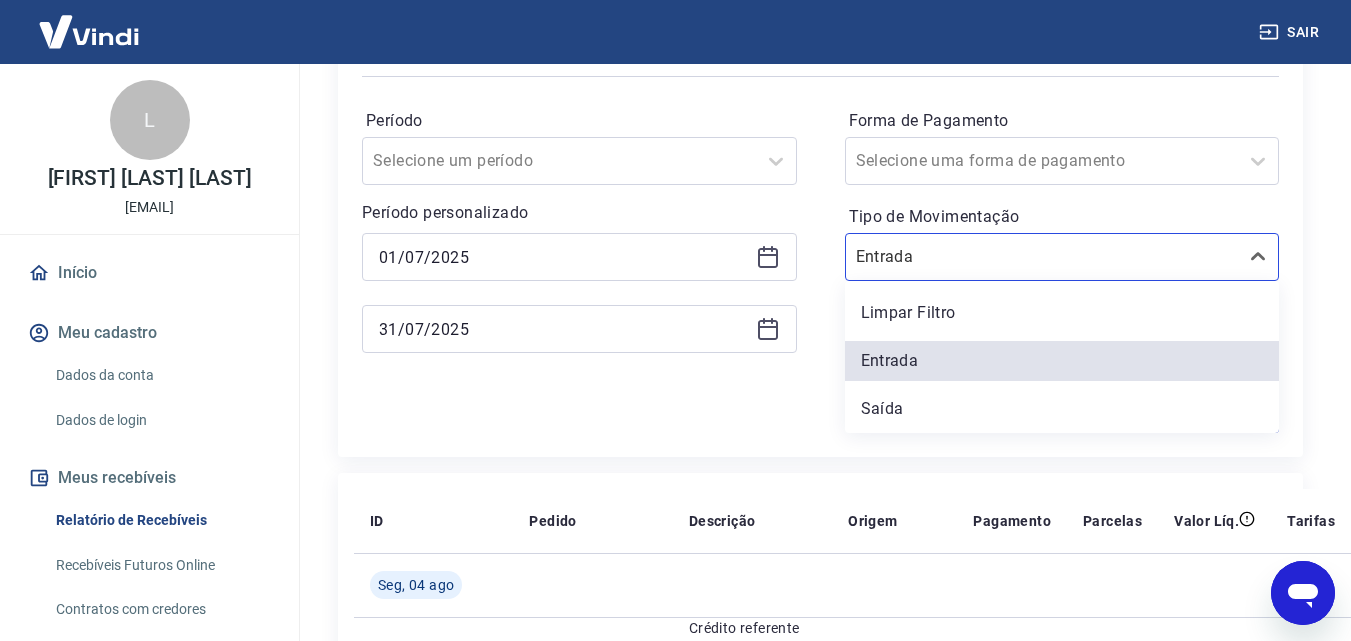 drag, startPoint x: 939, startPoint y: 304, endPoint x: 874, endPoint y: 316, distance: 66.09841 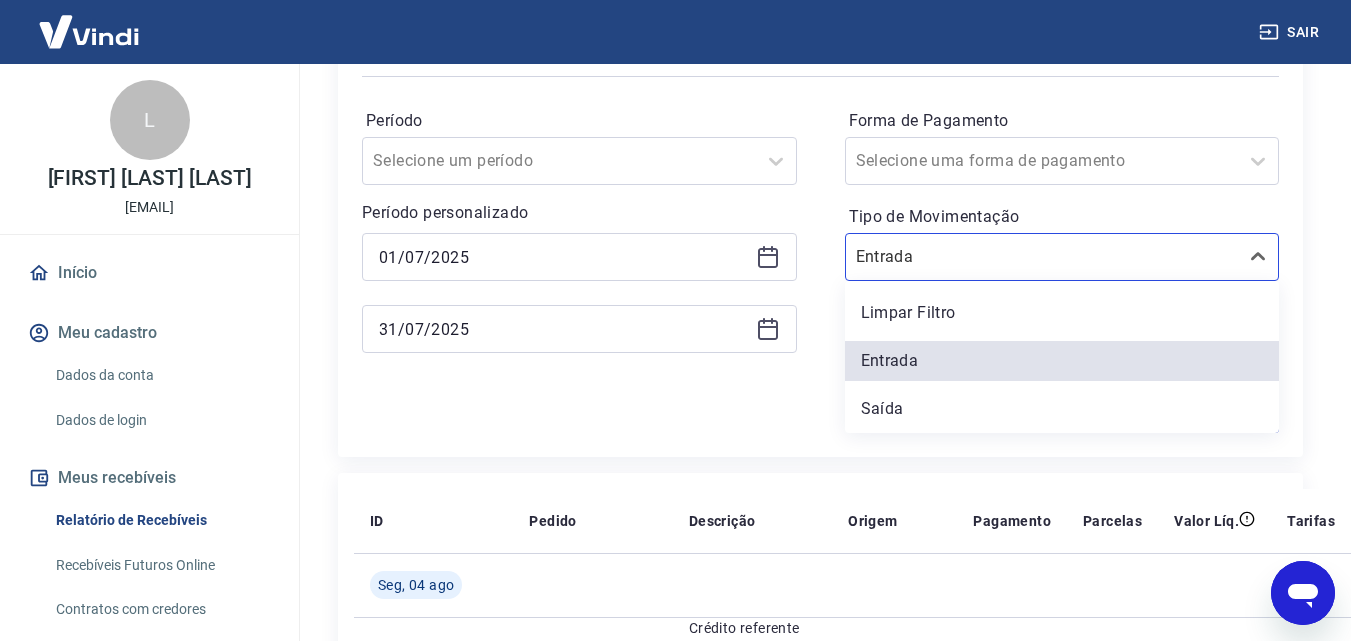 click on "Forma de Pagamento Selecione uma forma de pagamento Tipo de Movimentação option Limpar Filtro focused, 1 of 3. 3 results available. Use Up and Down to choose options, press Enter to select the currently focused option, press Escape to exit the menu, press Tab to select the option and exit the menu. Entrada Limpar Filtro Entrada Saída" at bounding box center [1062, 241] 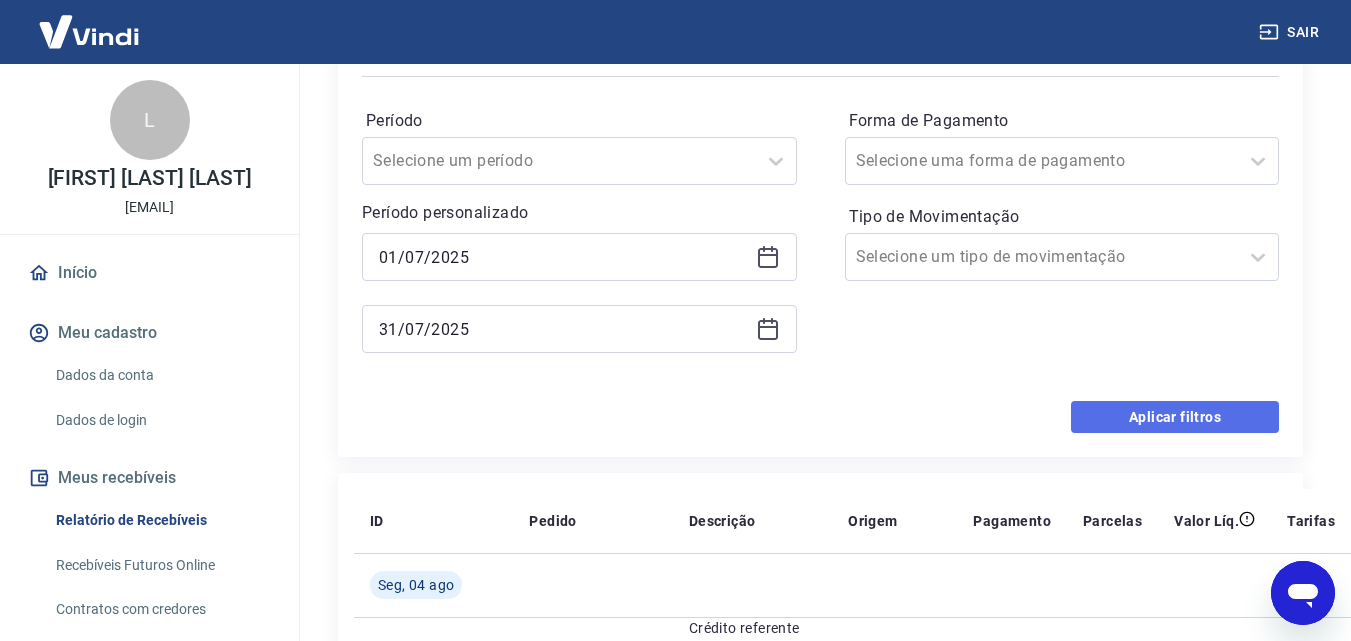 click on "Aplicar filtros" at bounding box center [1175, 417] 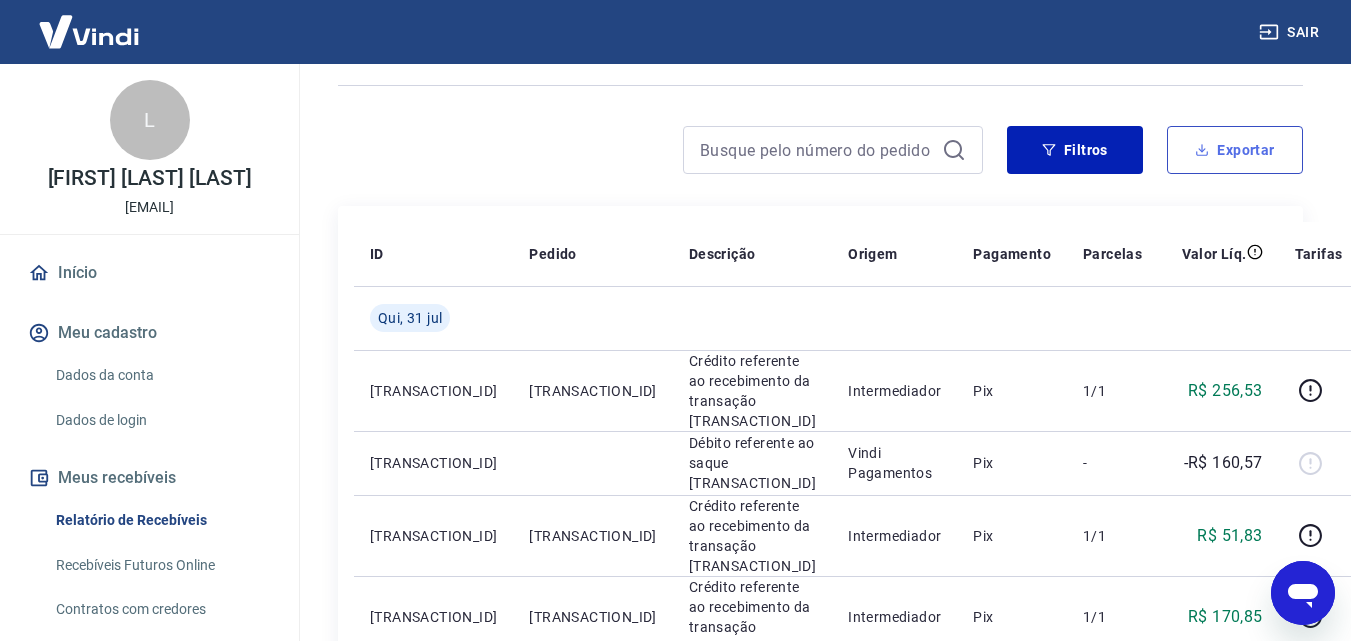 scroll, scrollTop: 100, scrollLeft: 0, axis: vertical 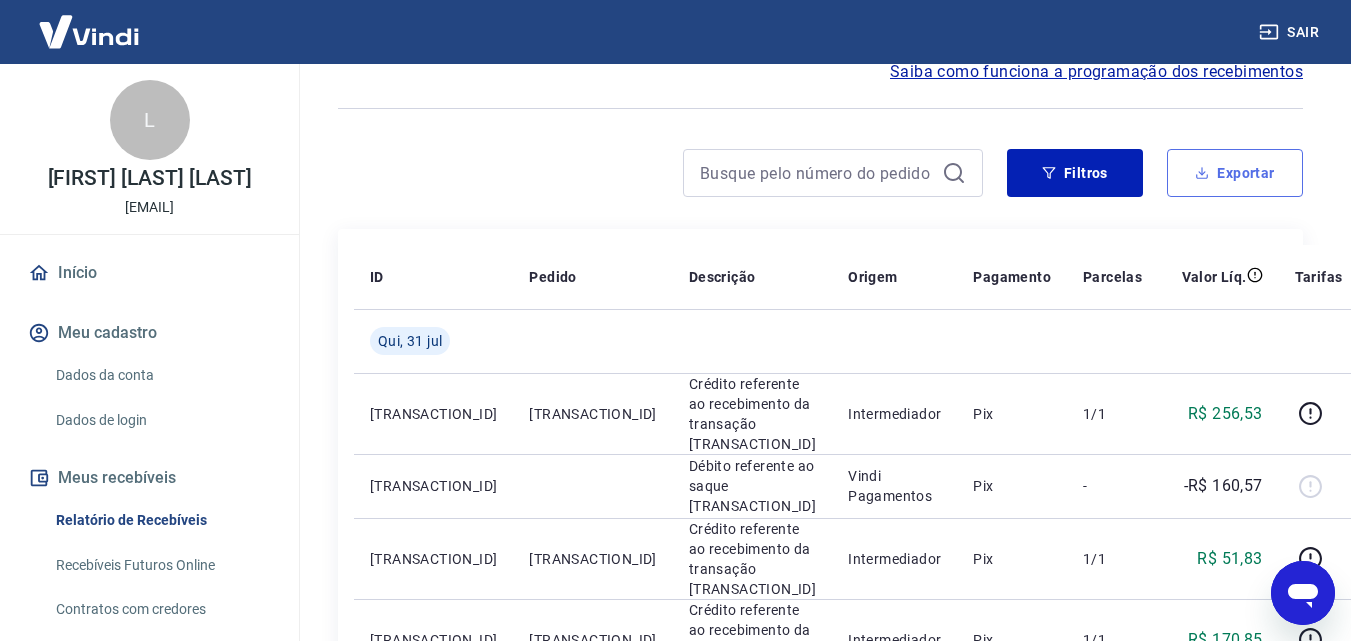 click on "Exportar" at bounding box center [1235, 173] 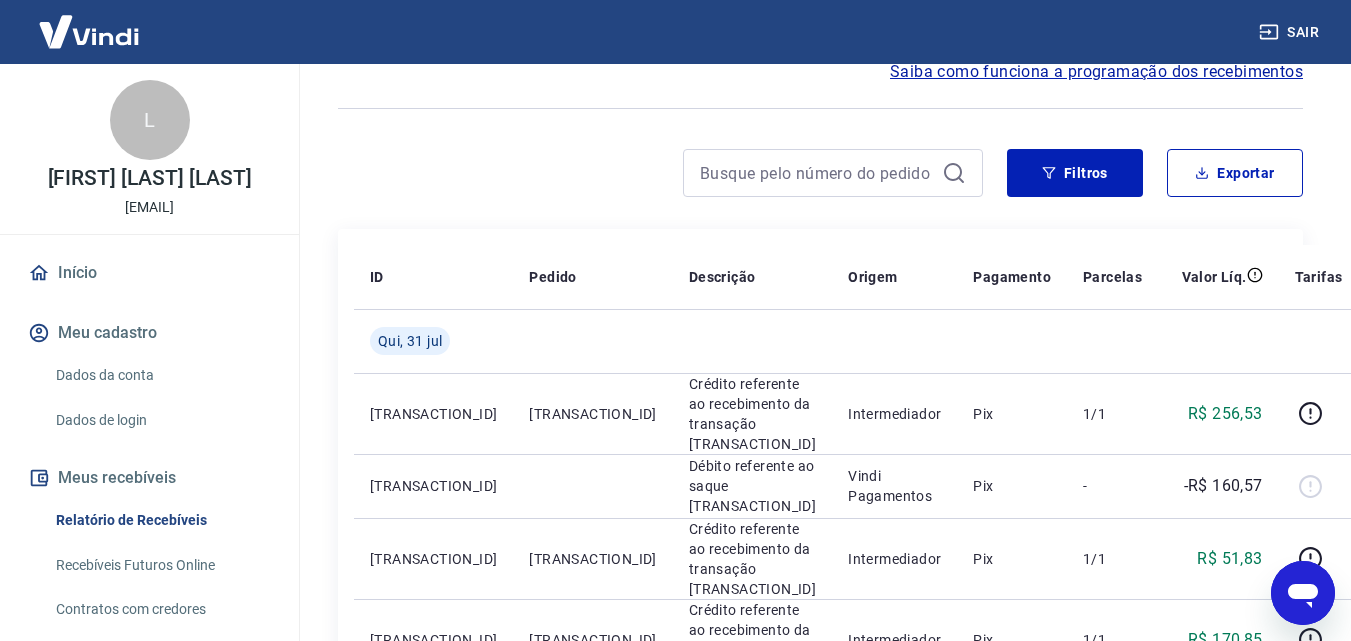 type on "01/07/2025" 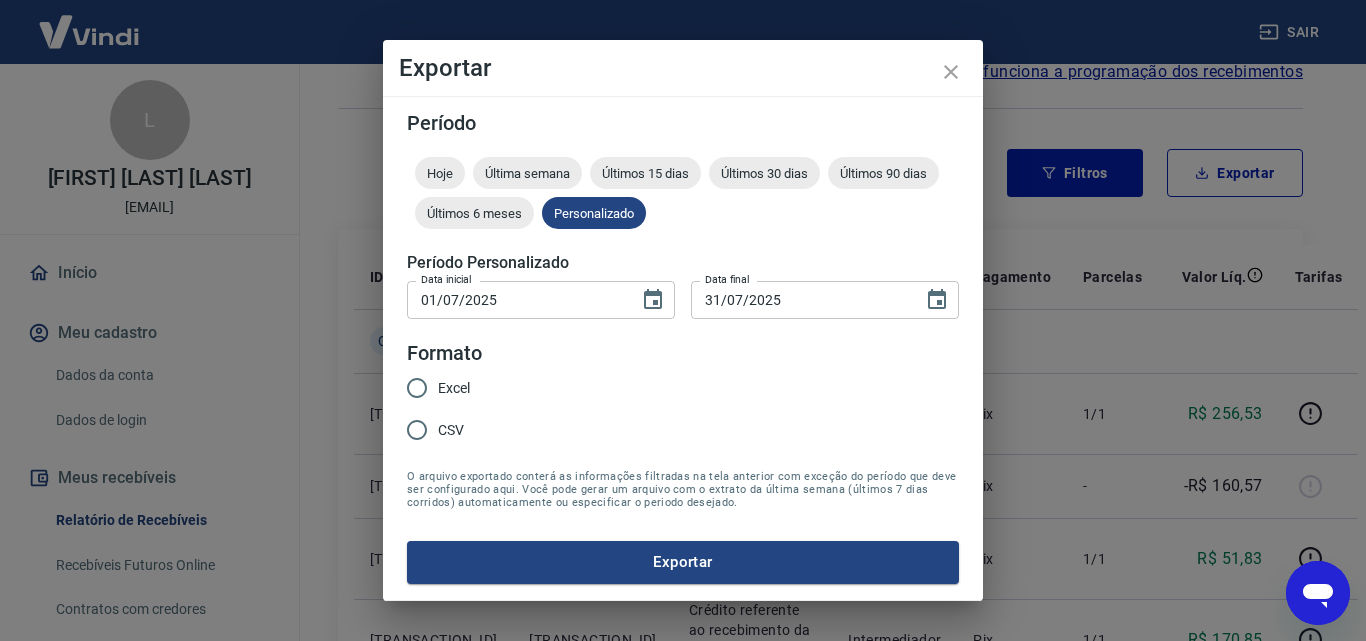 click on "Excel" at bounding box center [417, 388] 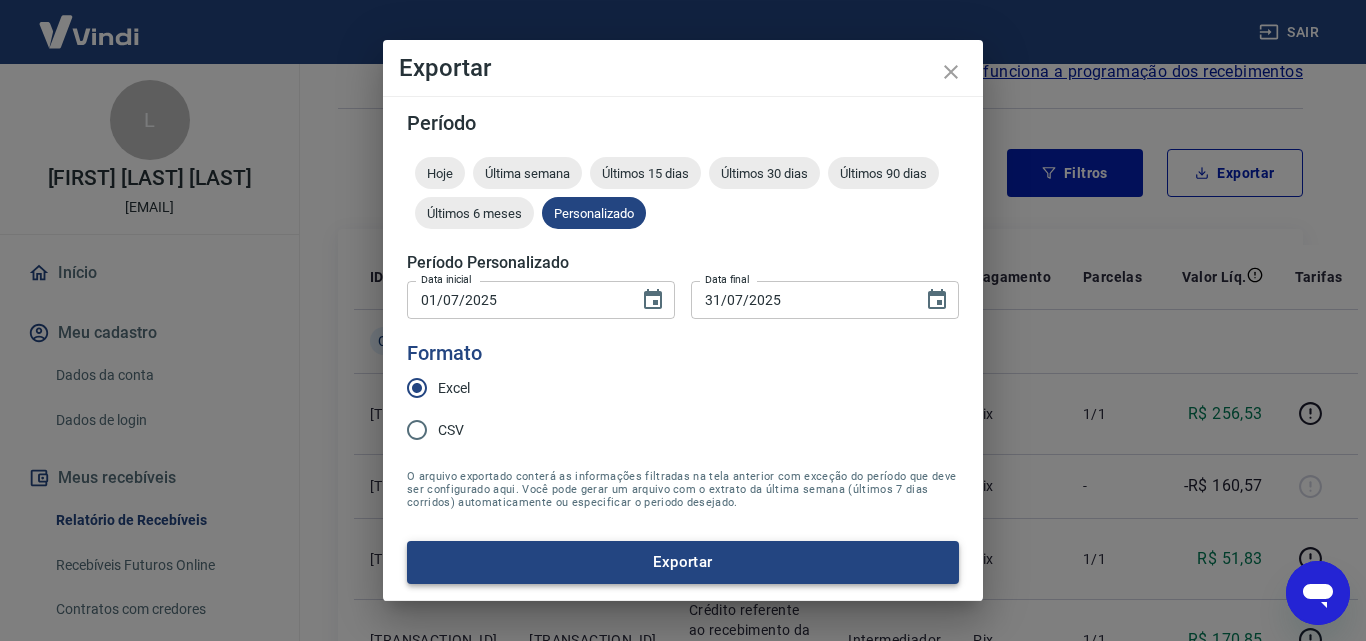 click on "Exportar" at bounding box center (683, 562) 